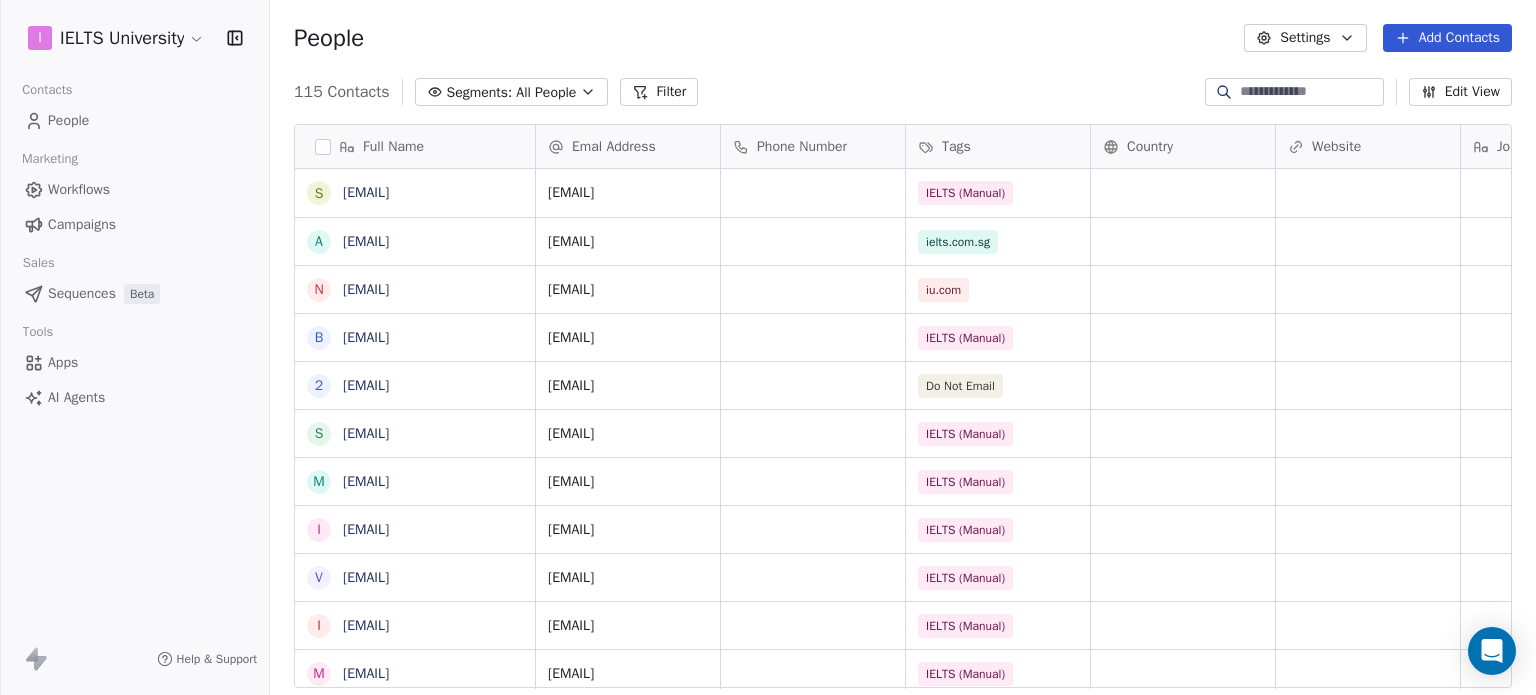 scroll, scrollTop: 0, scrollLeft: 0, axis: both 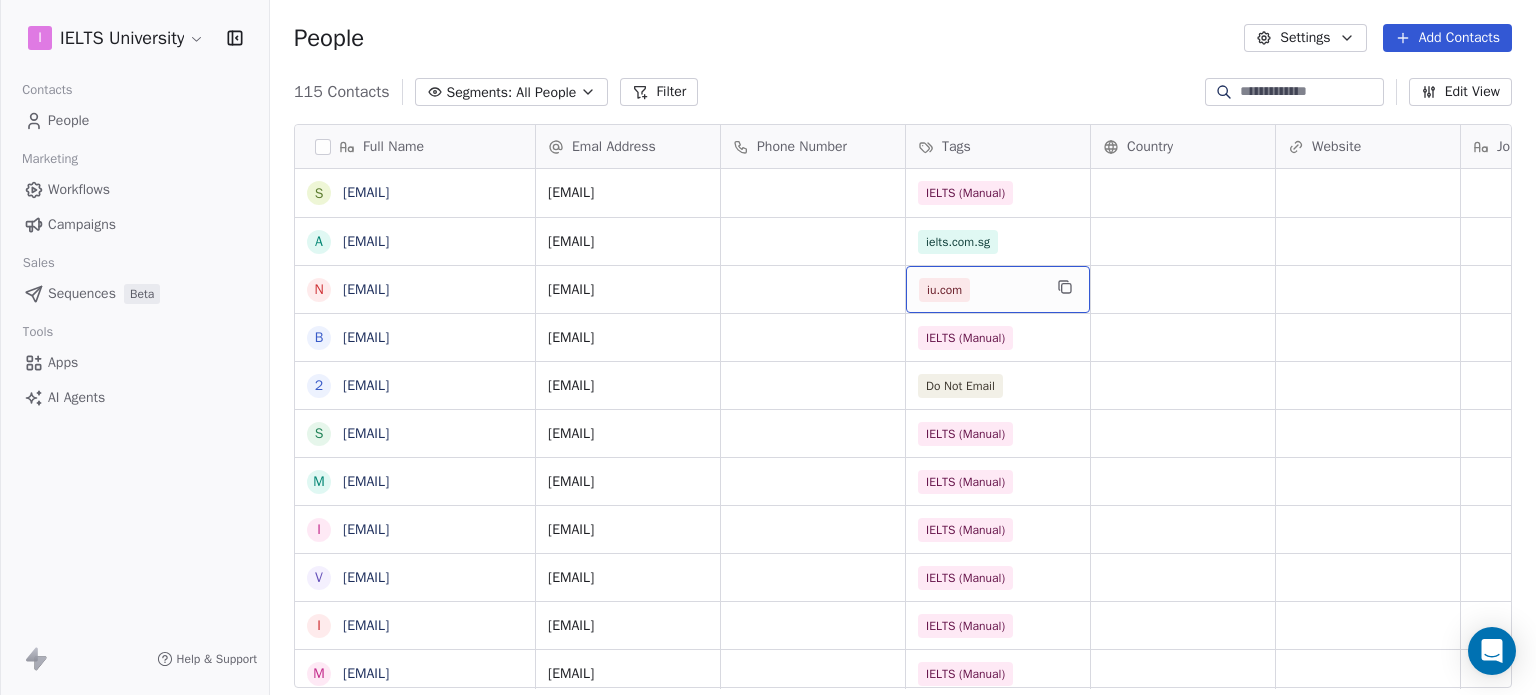 click on "iu.com" at bounding box center (944, 290) 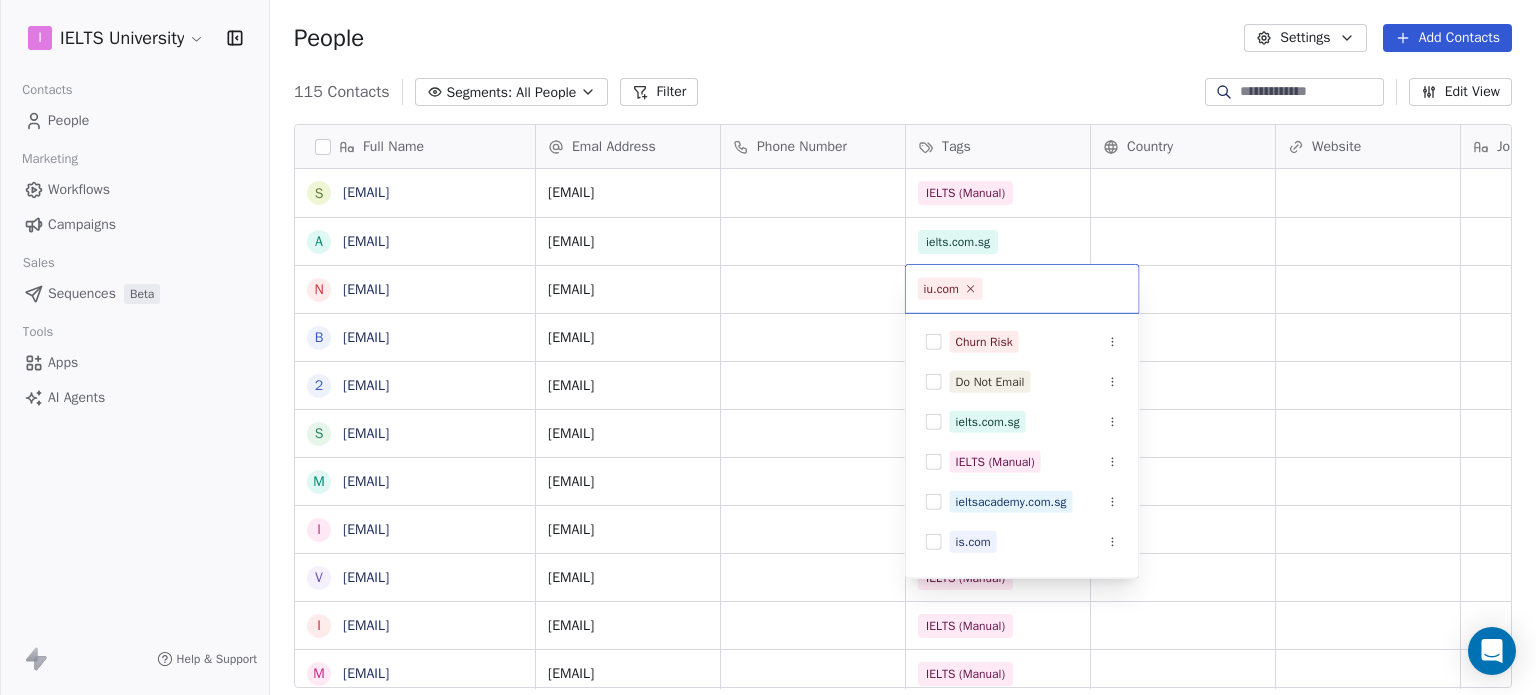 click on "iu.com" at bounding box center [950, 289] 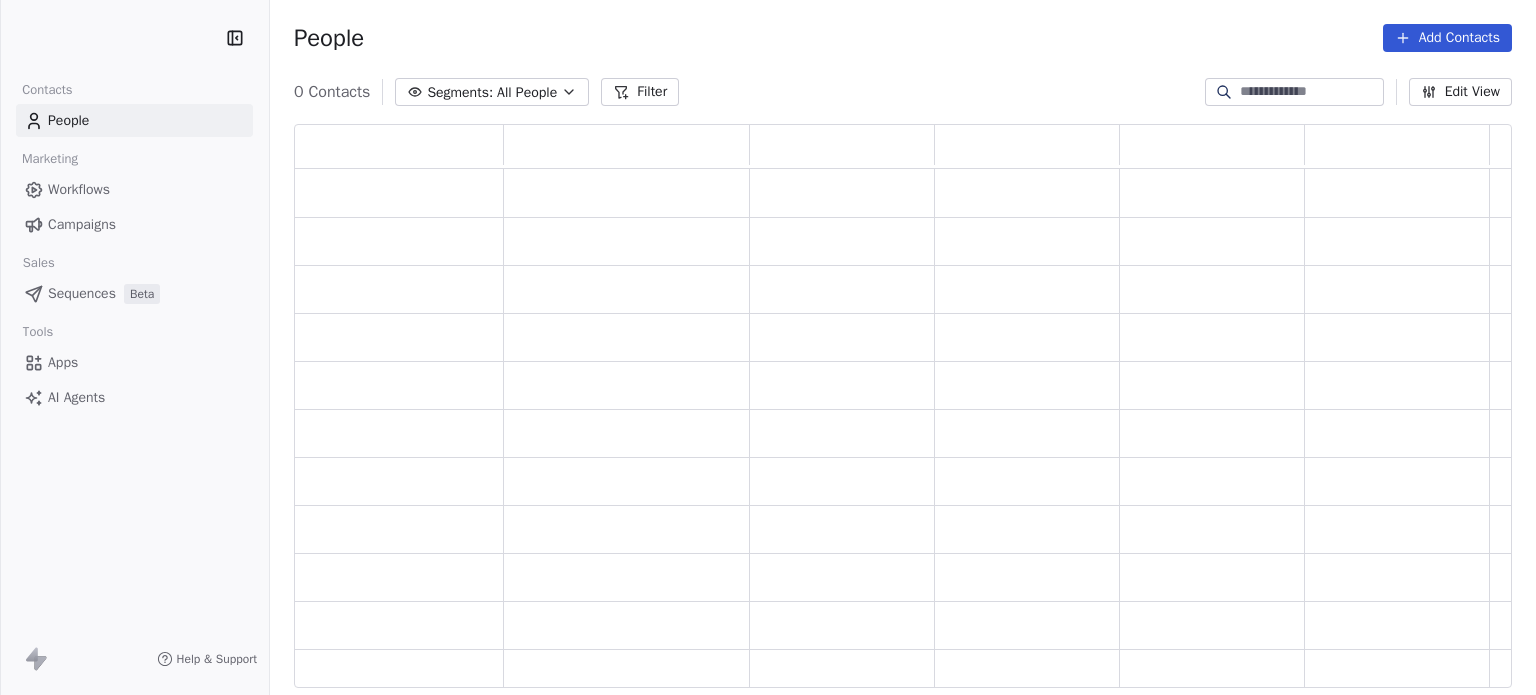 scroll, scrollTop: 0, scrollLeft: 0, axis: both 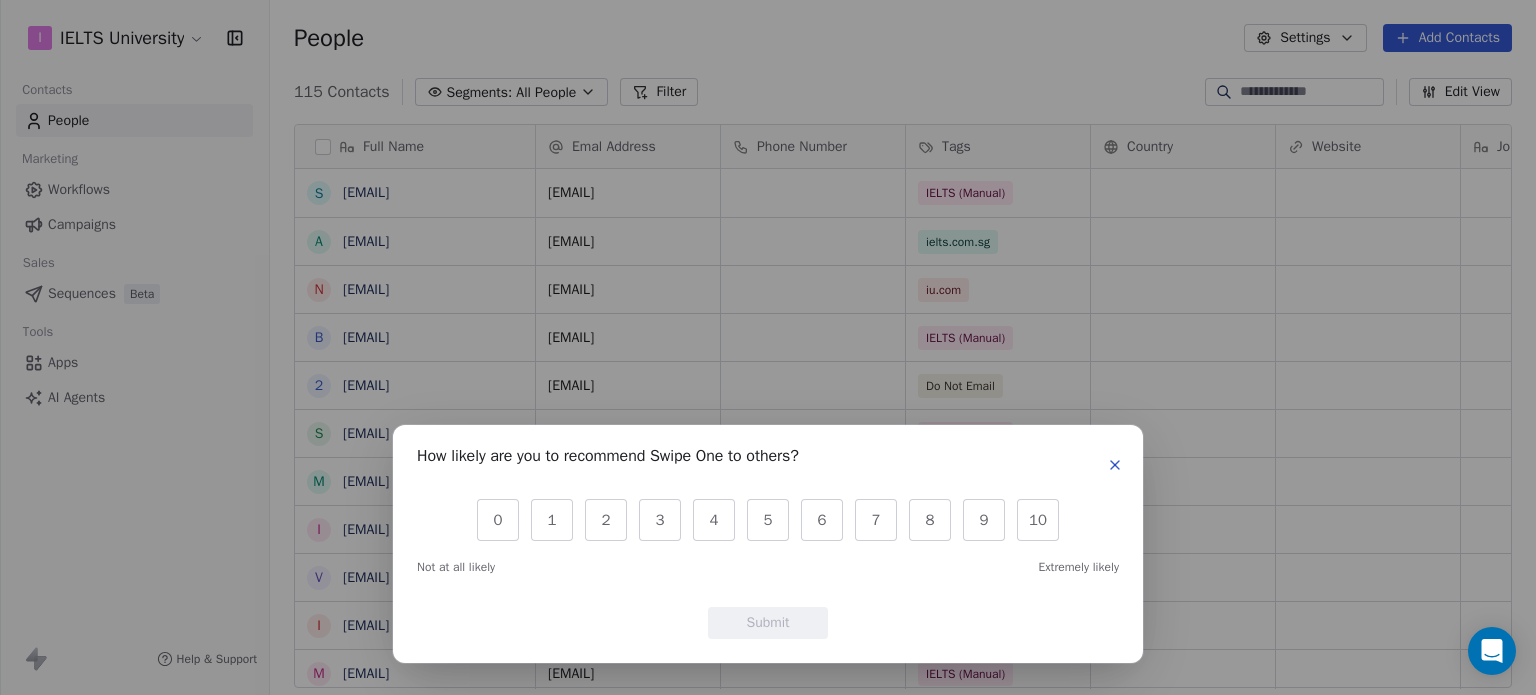 click 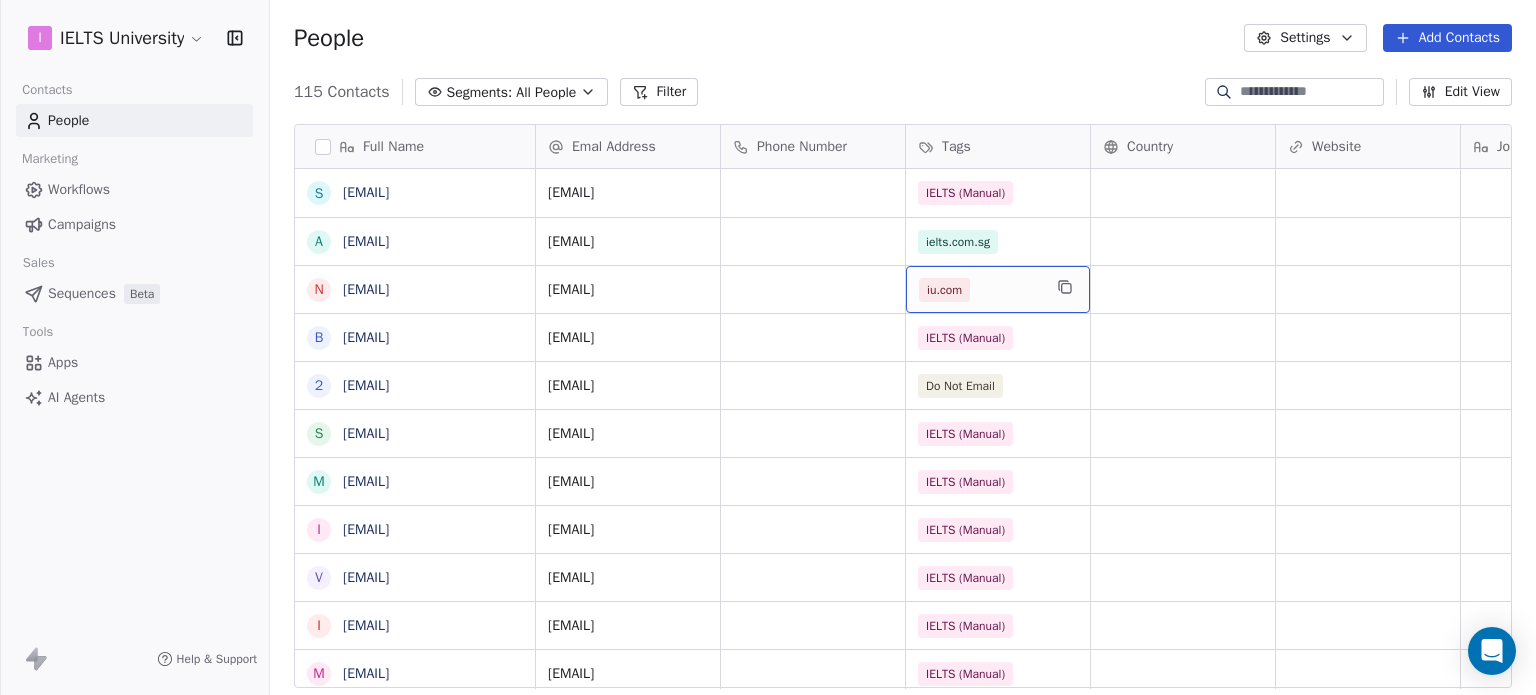 click on "iu.com" at bounding box center (980, 290) 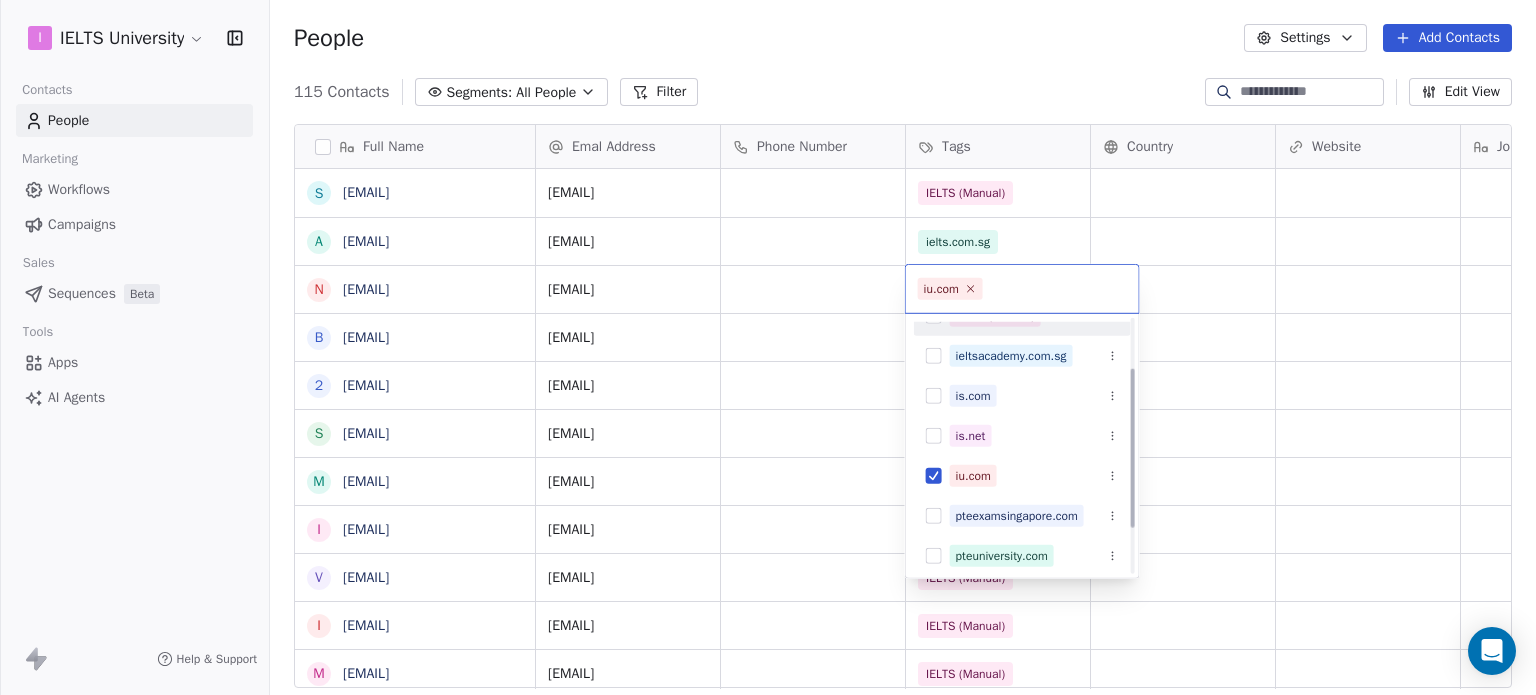 scroll, scrollTop: 152, scrollLeft: 0, axis: vertical 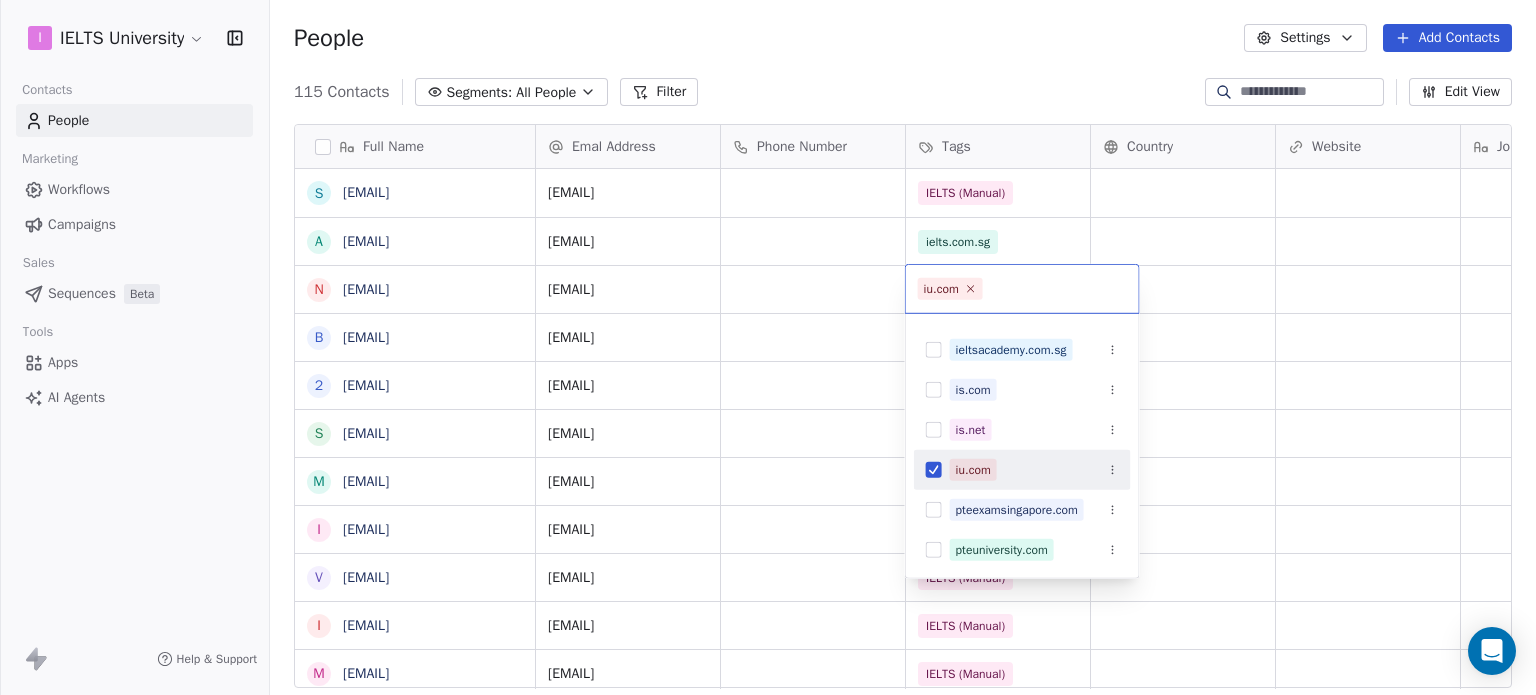 click at bounding box center [934, 470] 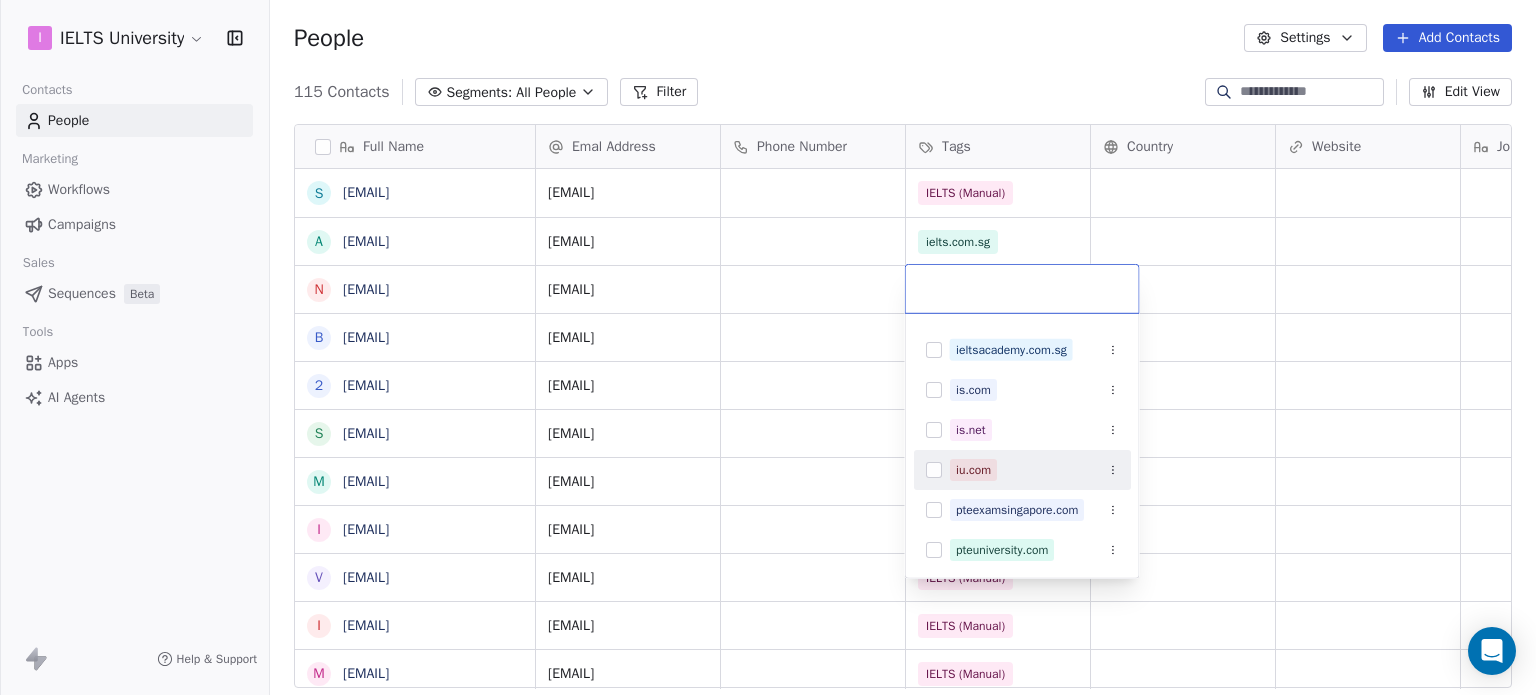 scroll, scrollTop: 0, scrollLeft: 0, axis: both 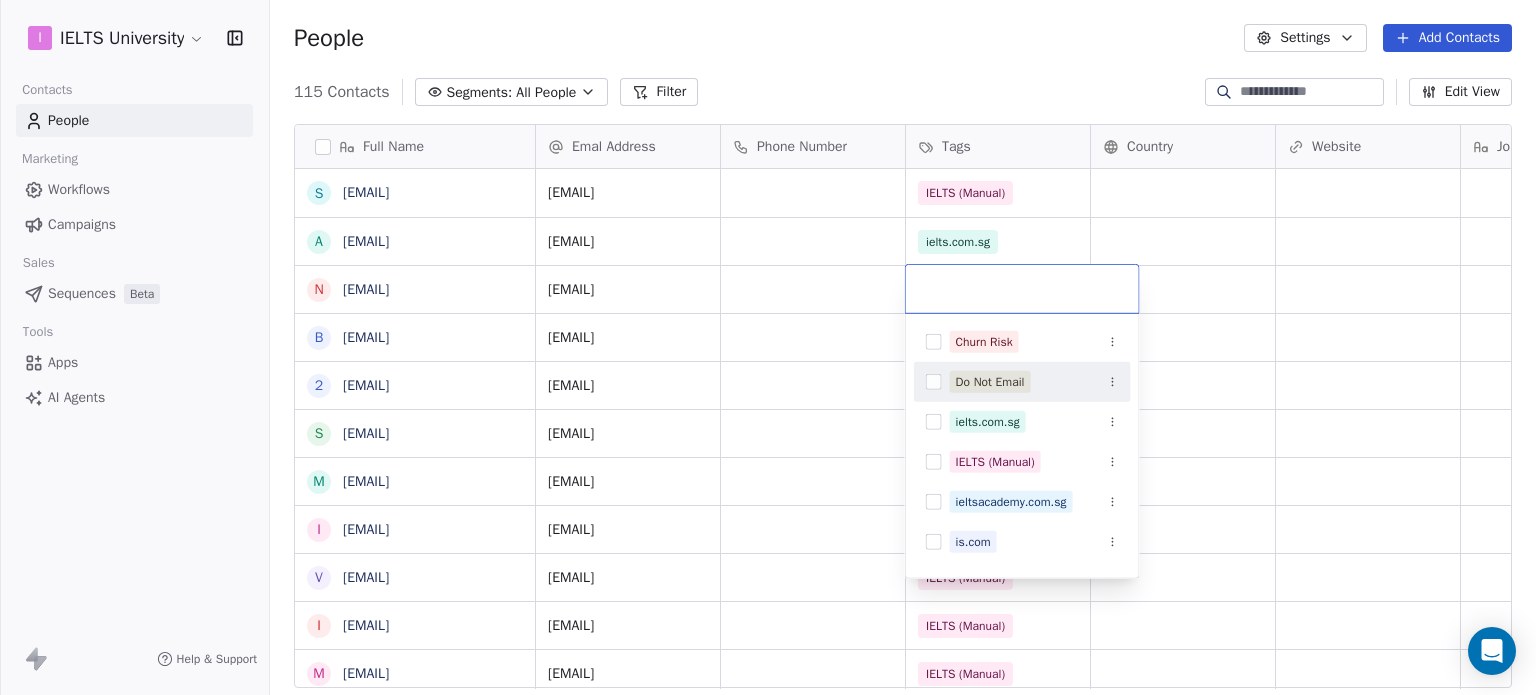 click at bounding box center [934, 382] 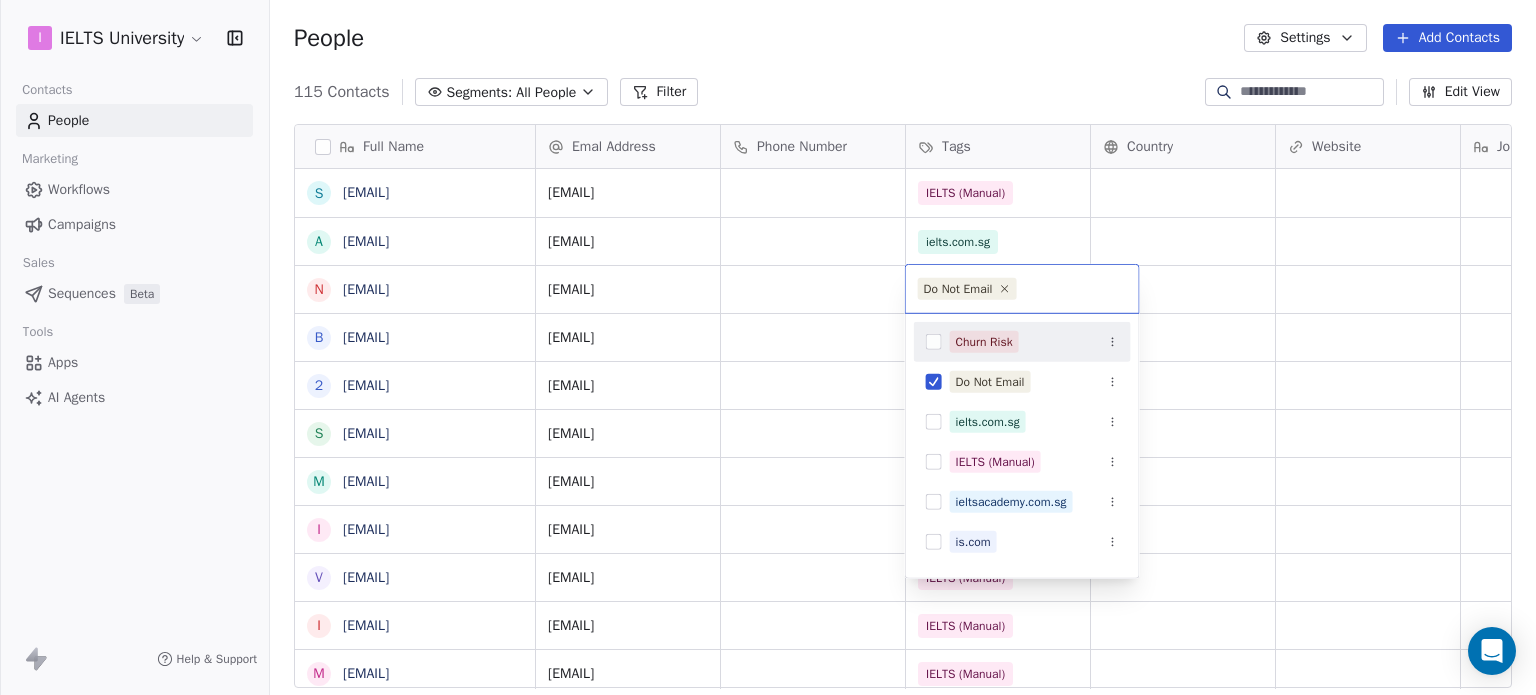 click on "I IELTS University Contacts People Marketing Workflows Campaigns Sales Sequences Beta Tools Apps AI Agents Help & Support People Settings Add Contacts 115 Contacts Segments: All People Filter Edit View Tag Add to Sequence Export Full Name s [EMAIL] a [EMAIL] n [EMAIL] B [EMAIL] 2 [EMAIL] s [EMAIL] m [EMAIL] i [EMAIL] v [EMAIL] i [EMAIL] m [EMAIL] k [EMAIL] l [EMAIL] j [EMAIL] f [EMAIL] m [EMAIL] J [EMAIL] S [EMAIL] s [EMAIL] n [EMAIL] S [EMAIL] v [EMAIL] p [EMAIL] m [EMAIL] m [EMAIL] d [EMAIL] s [EMAIL] e [EMAIL] m [EMAIL] d [EMAIL] d" at bounding box center [768, 347] 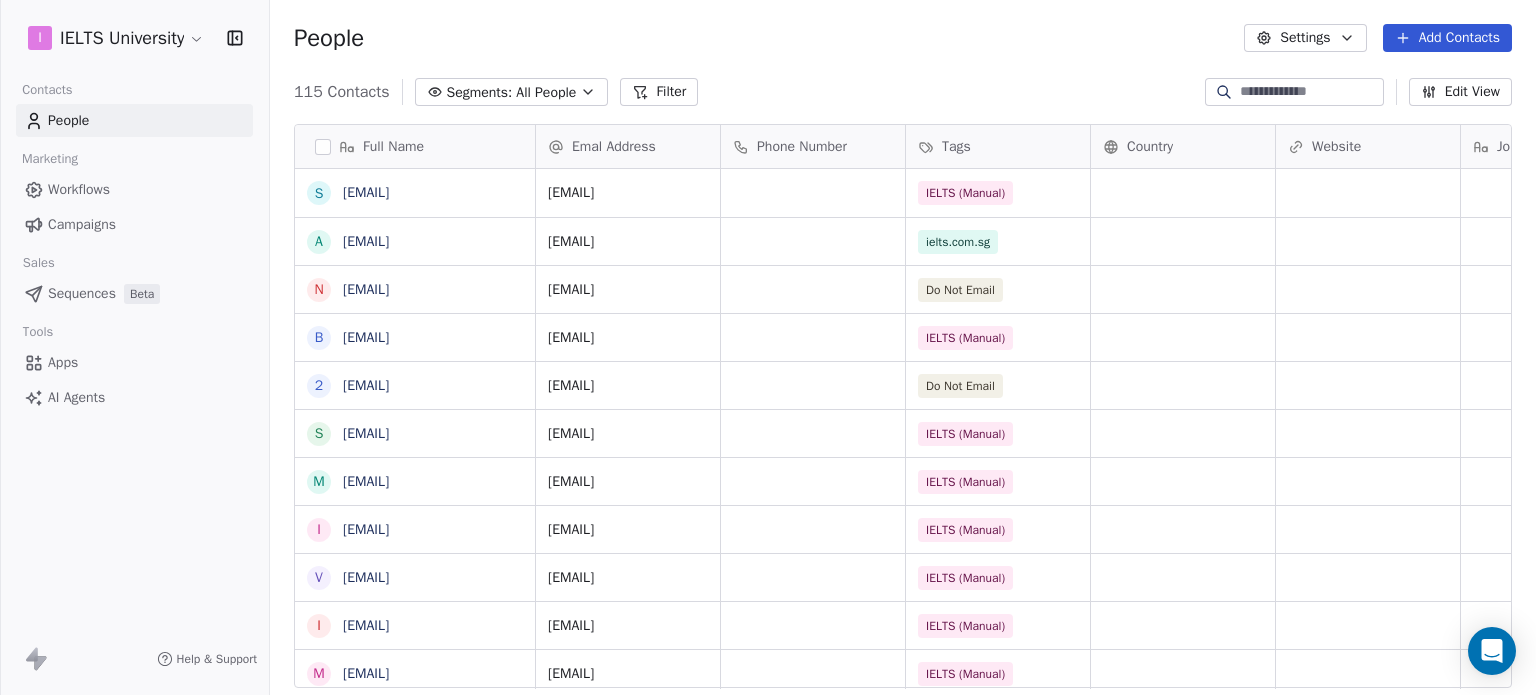 click on "Add Contacts" at bounding box center (1447, 38) 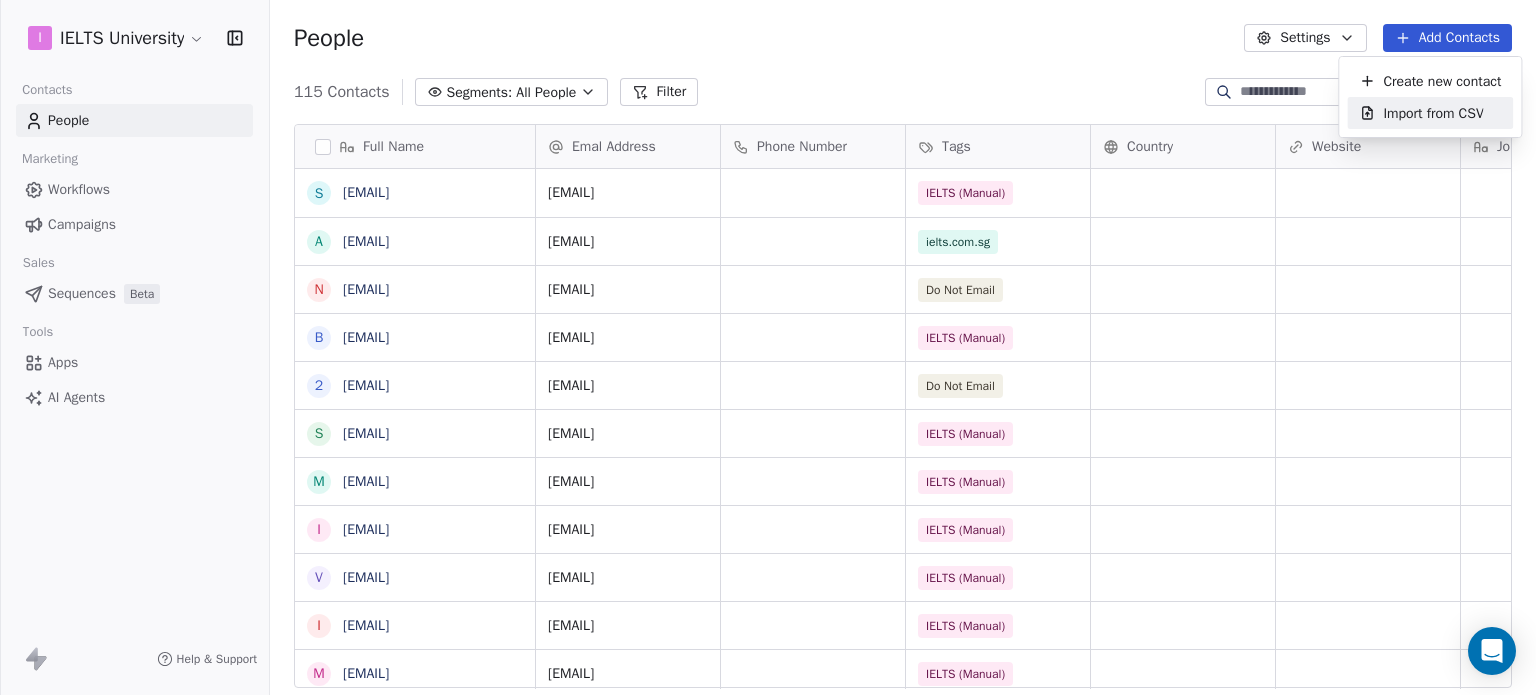 click on "Import from CSV" at bounding box center [1433, 113] 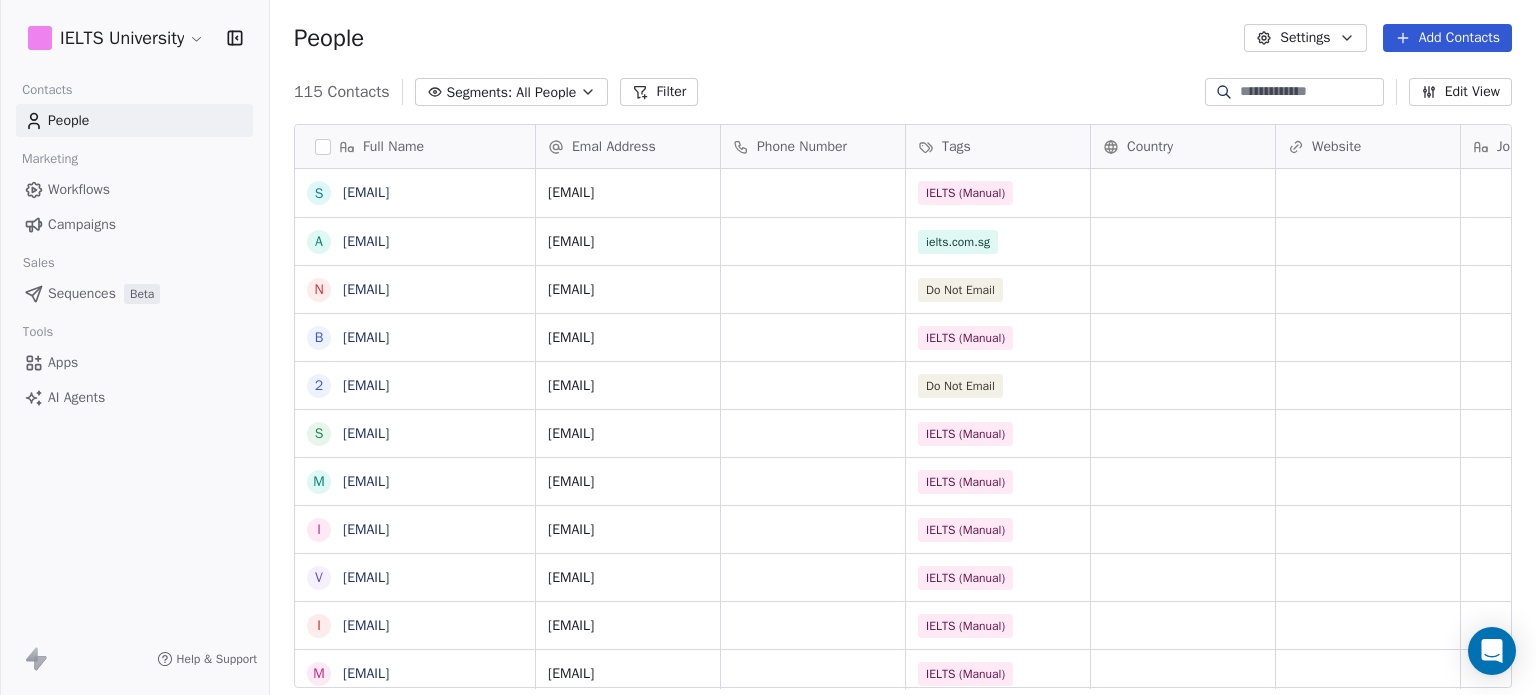 scroll, scrollTop: 16, scrollLeft: 16, axis: both 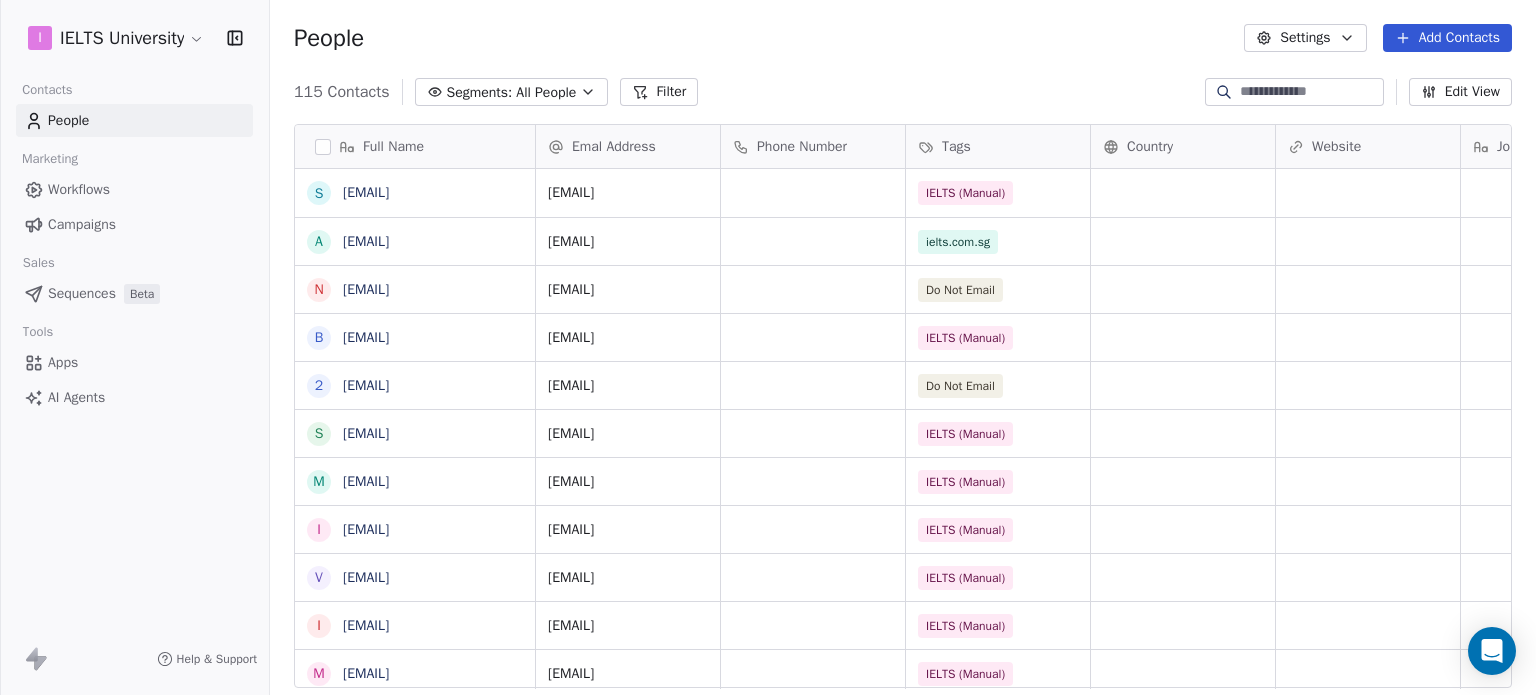 click on "Add Contacts" at bounding box center (1447, 38) 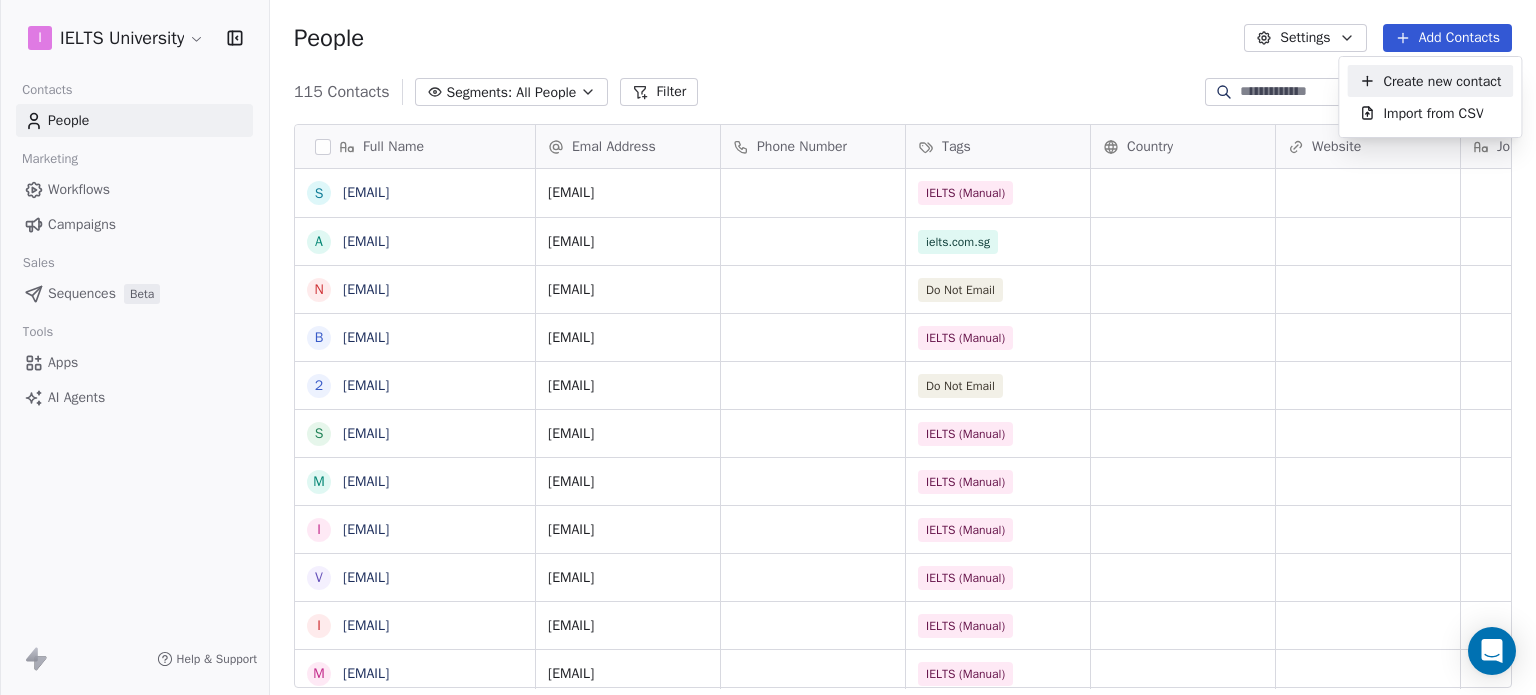 drag, startPoint x: 1429, startPoint y: 83, endPoint x: 1324, endPoint y: 95, distance: 105.68349 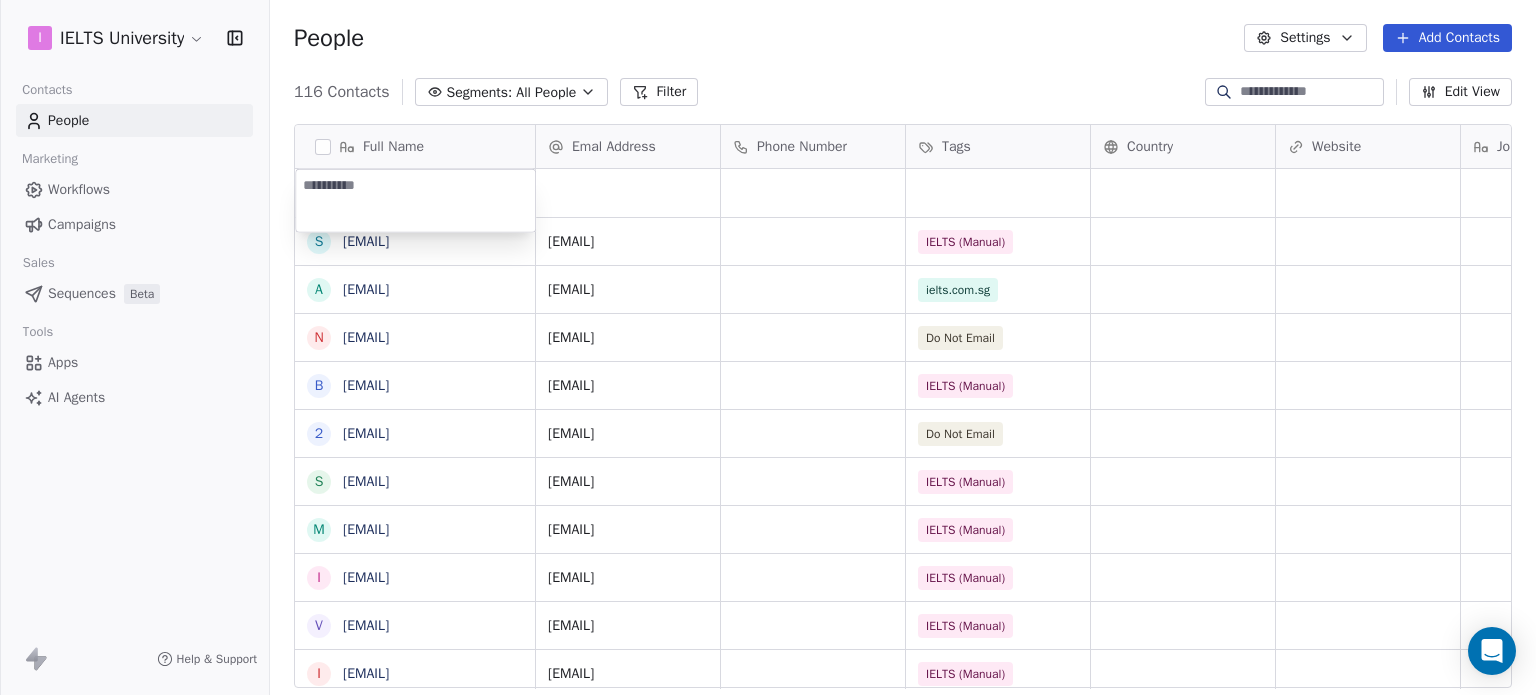 type on "**********" 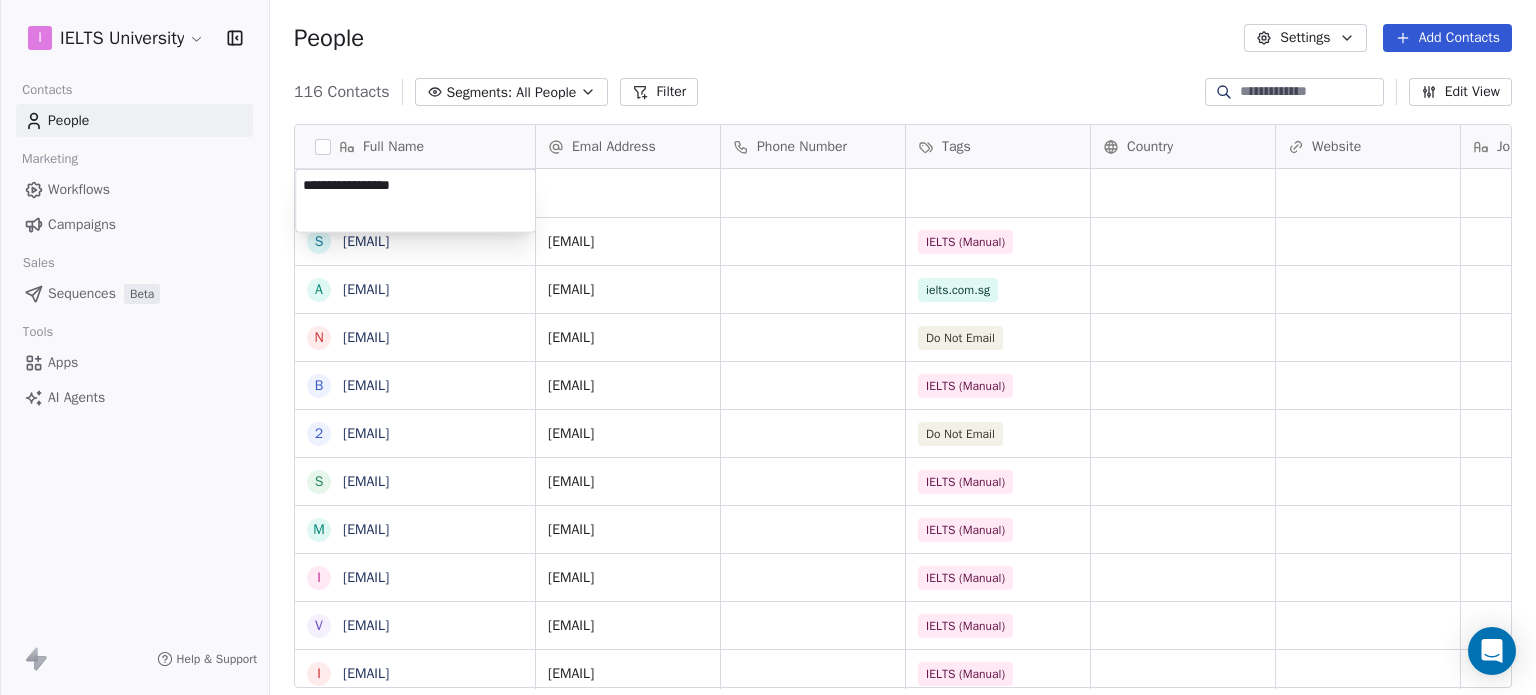 click on "I IELTS University Contacts People Marketing Workflows Campaigns Sales Sequences Beta Tools Apps AI Agents Help & Support People Settings Add Contacts 116 Contacts Segments: All People Filter Edit View Tag Add to Sequence Export Full Name s [EMAIL] a [EMAIL] n [EMAIL] B [EMAIL] 2 [EMAIL] s [EMAIL] m [EMAIL] i [EMAIL] v [EMAIL] i [EMAIL] m [EMAIL] k [EMAIL] l [EMAIL] j [EMAIL] f [EMAIL] m [EMAIL] J [EMAIL] S [EMAIL] s [EMAIL] n [EMAIL] S [EMAIL] v [EMAIL] p [EMAIL] m [EMAIL] m [EMAIL] d [EMAIL] s [EMAIL] e [EMAIL] m [EMAIL] d [EMAIL]" at bounding box center (768, 347) 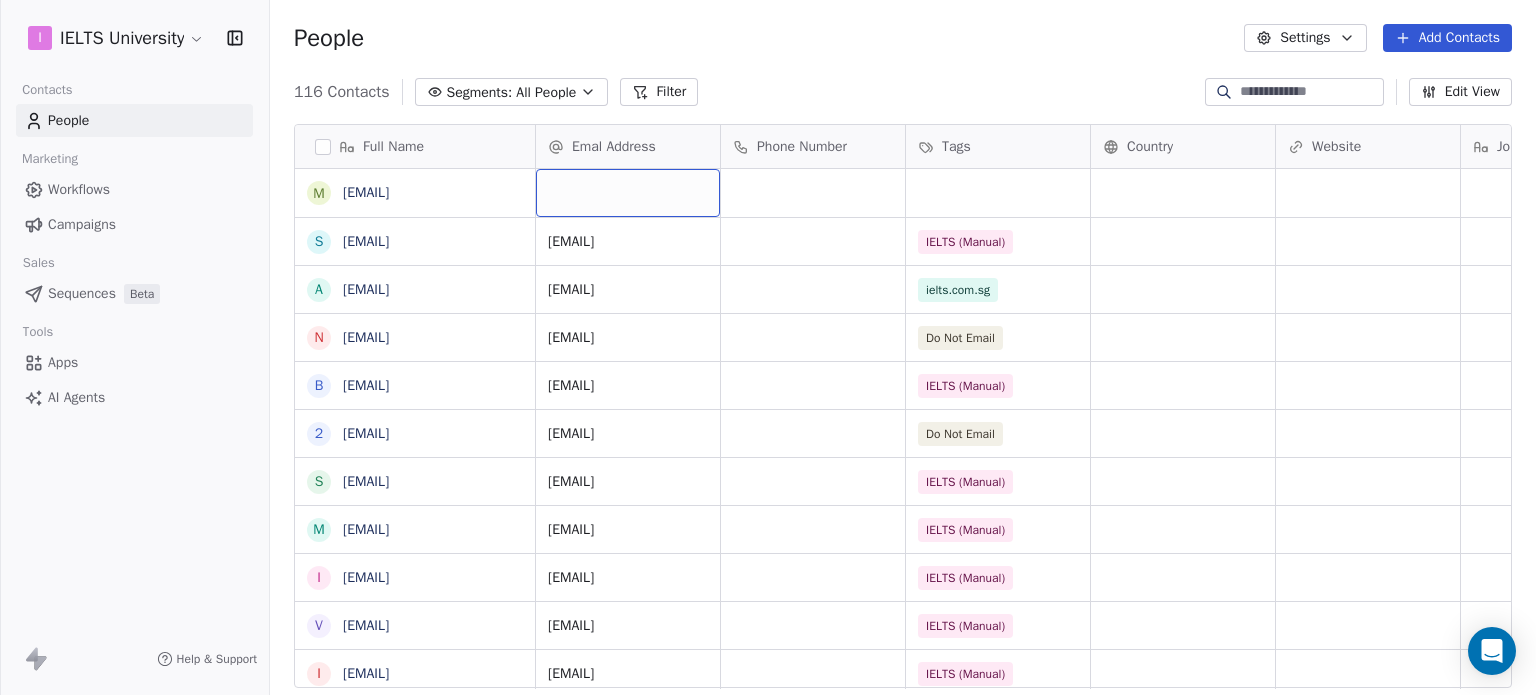 click at bounding box center (628, 193) 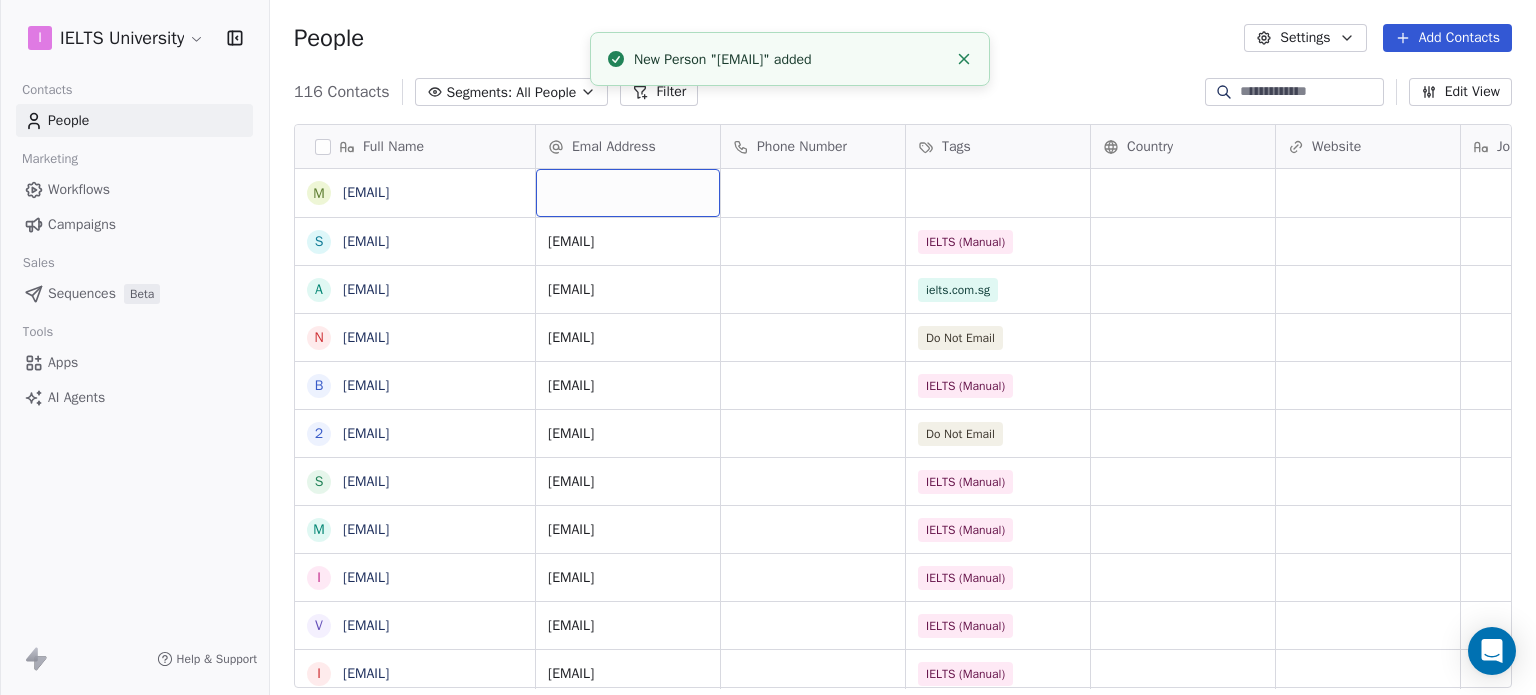 click at bounding box center [628, 193] 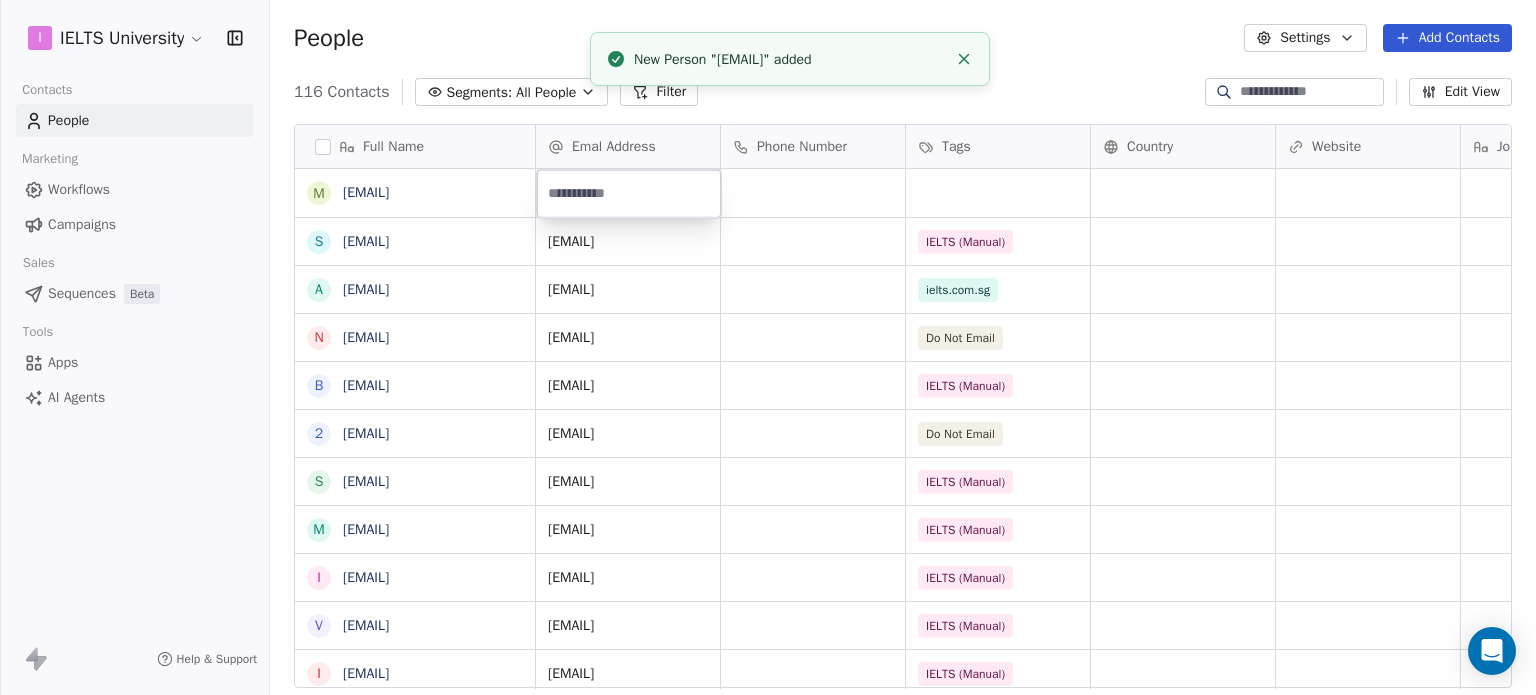 type on "**********" 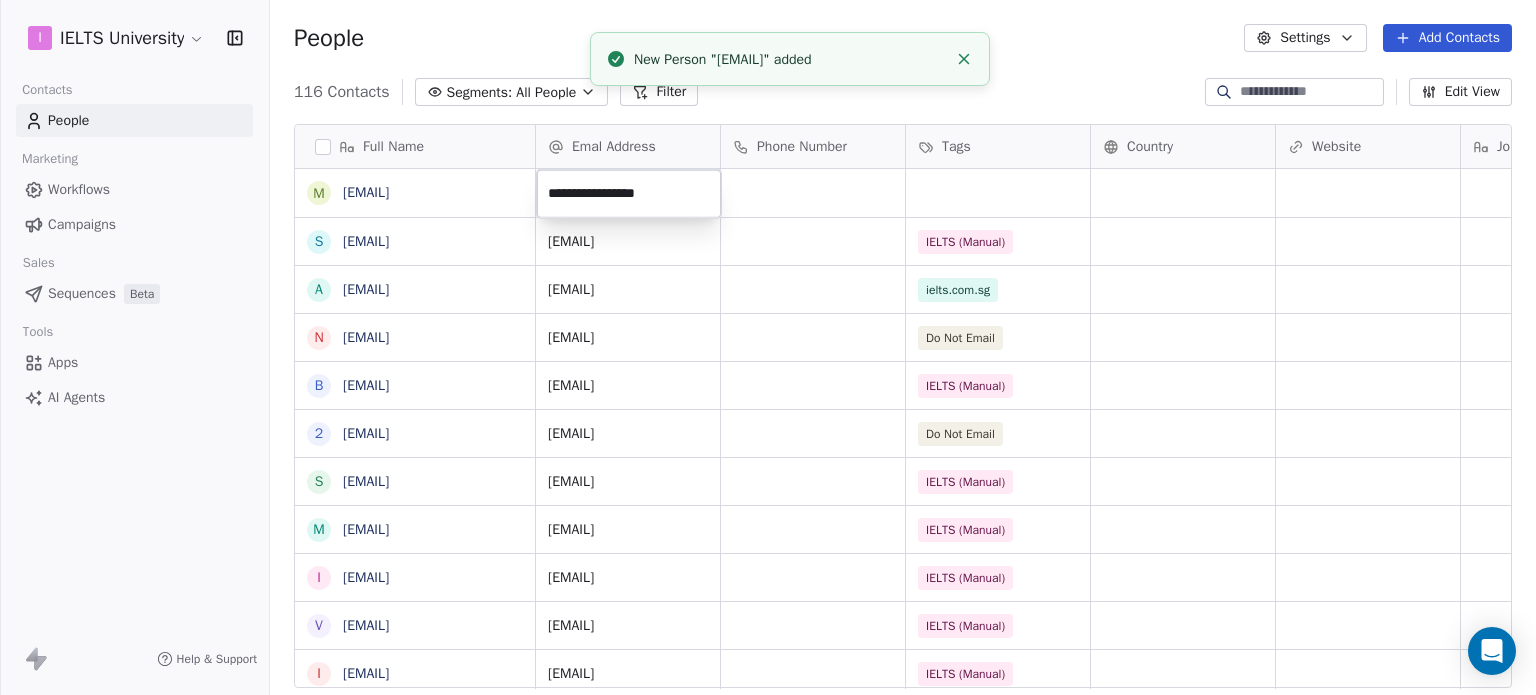 click on "I IELTS University Contacts People Marketing Workflows Campaigns Sales Sequences Beta Tools Apps AI Agents Help & Support People Settings Add Contacts 116 Contacts Segments: All People Filter Edit View Tag Add to Sequence Export Full Name m [EMAIL] s [EMAIL] a [EMAIL] n [EMAIL] B [EMAIL] 2 [EMAIL] s [EMAIL] m [EMAIL] i [EMAIL] v [EMAIL] i [EMAIL] m [EMAIL] k [EMAIL] l [EMAIL] j [EMAIL] f [EMAIL] m [EMAIL] J [EMAIL] S [EMAIL] s [EMAIL] n [EMAIL] S [EMAIL] v [EMAIL] p [EMAIL] m [EMAIL] m [EMAIL] d [EMAIL] s [EMAIL] e [EMAIL] m [EMAIL] d Tags" at bounding box center (768, 347) 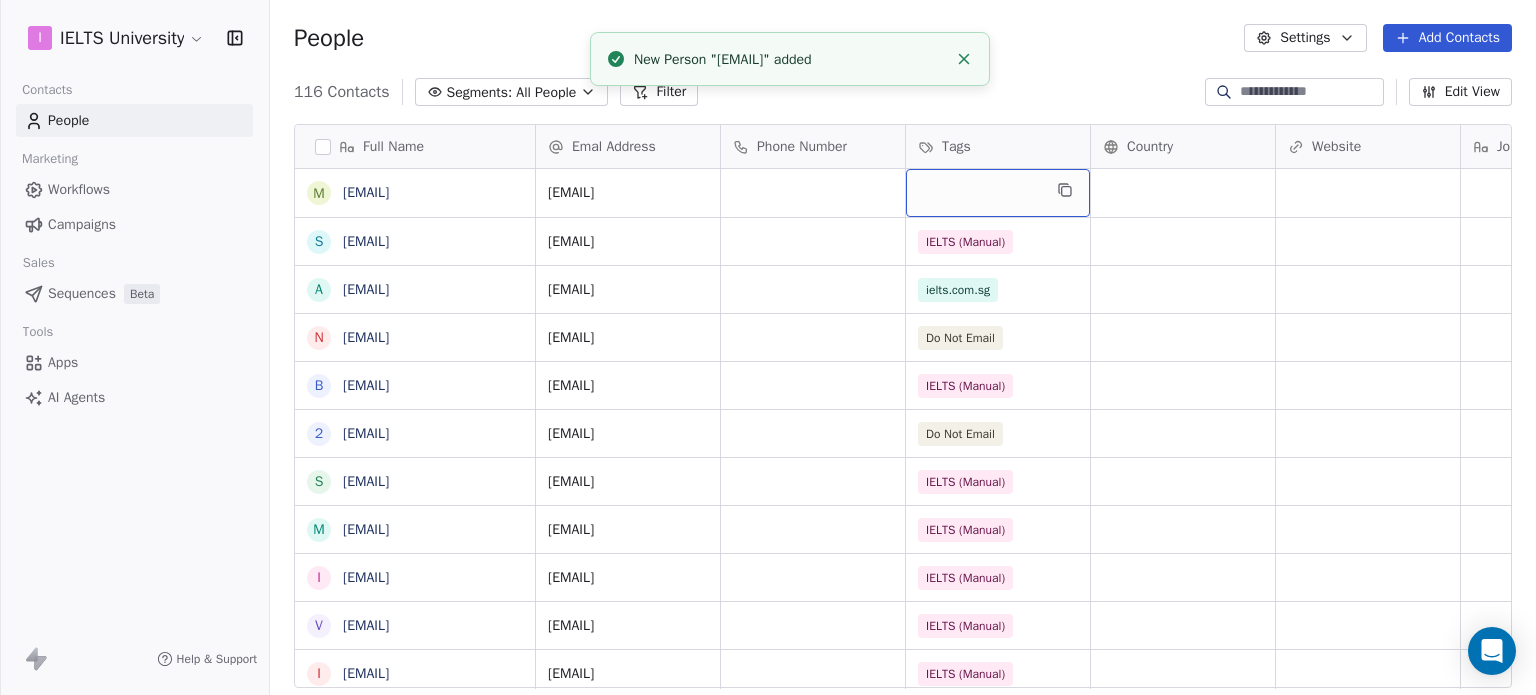 click at bounding box center [998, 193] 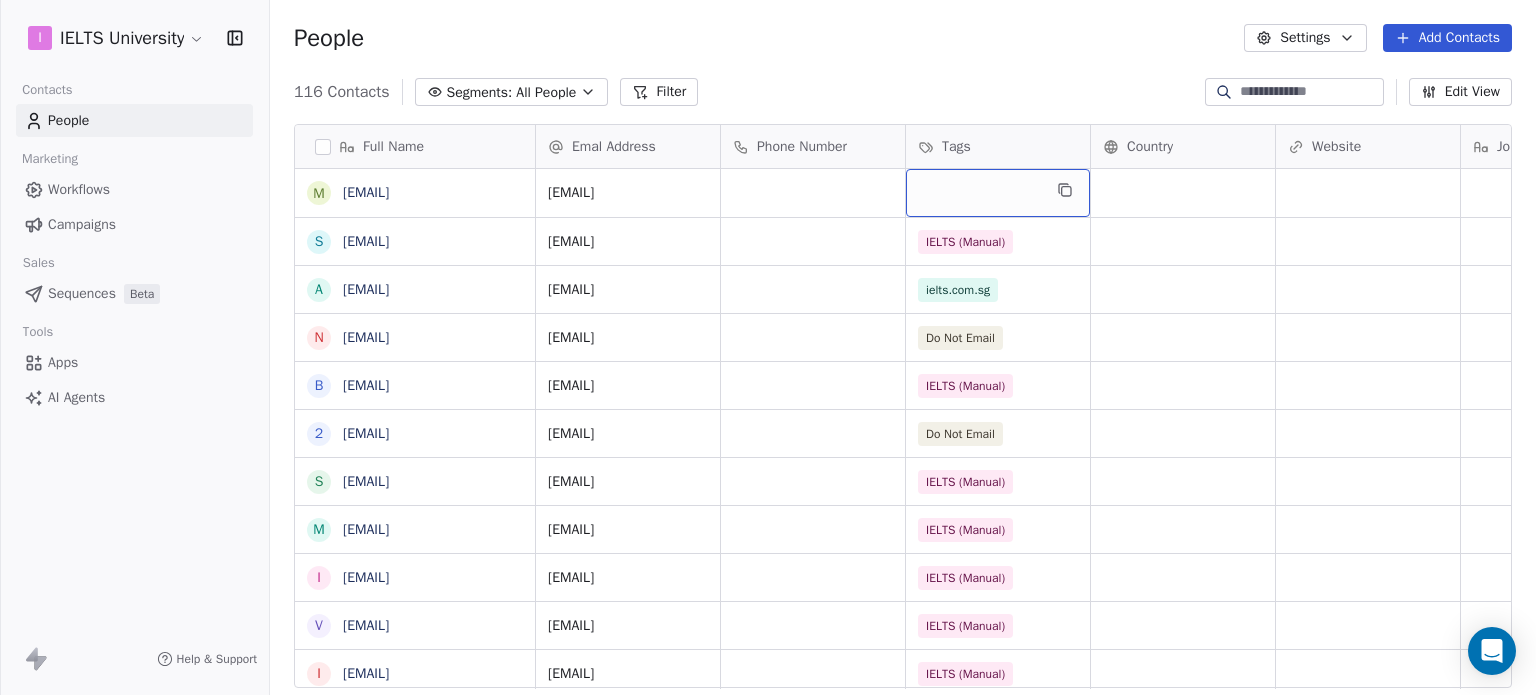 click at bounding box center (998, 193) 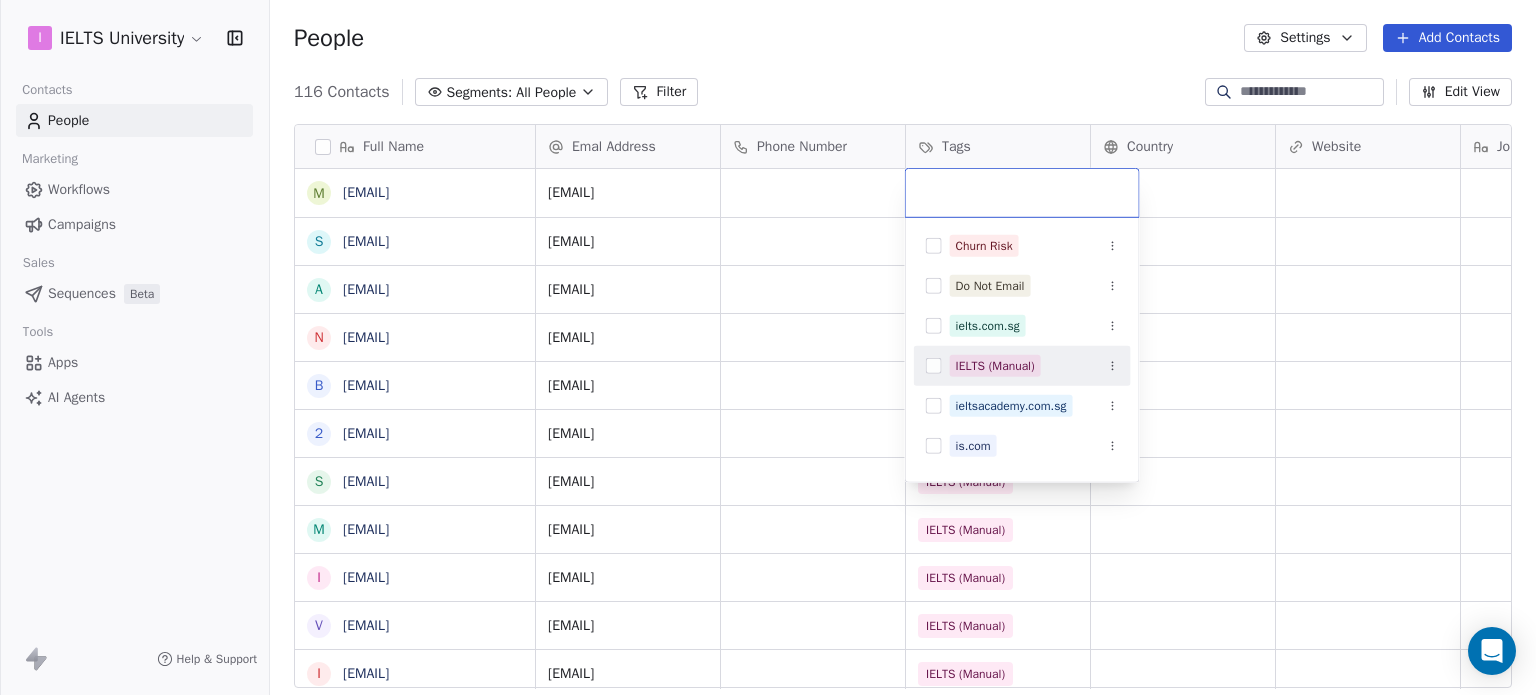 click on "IELTS (Manual)" at bounding box center (995, 366) 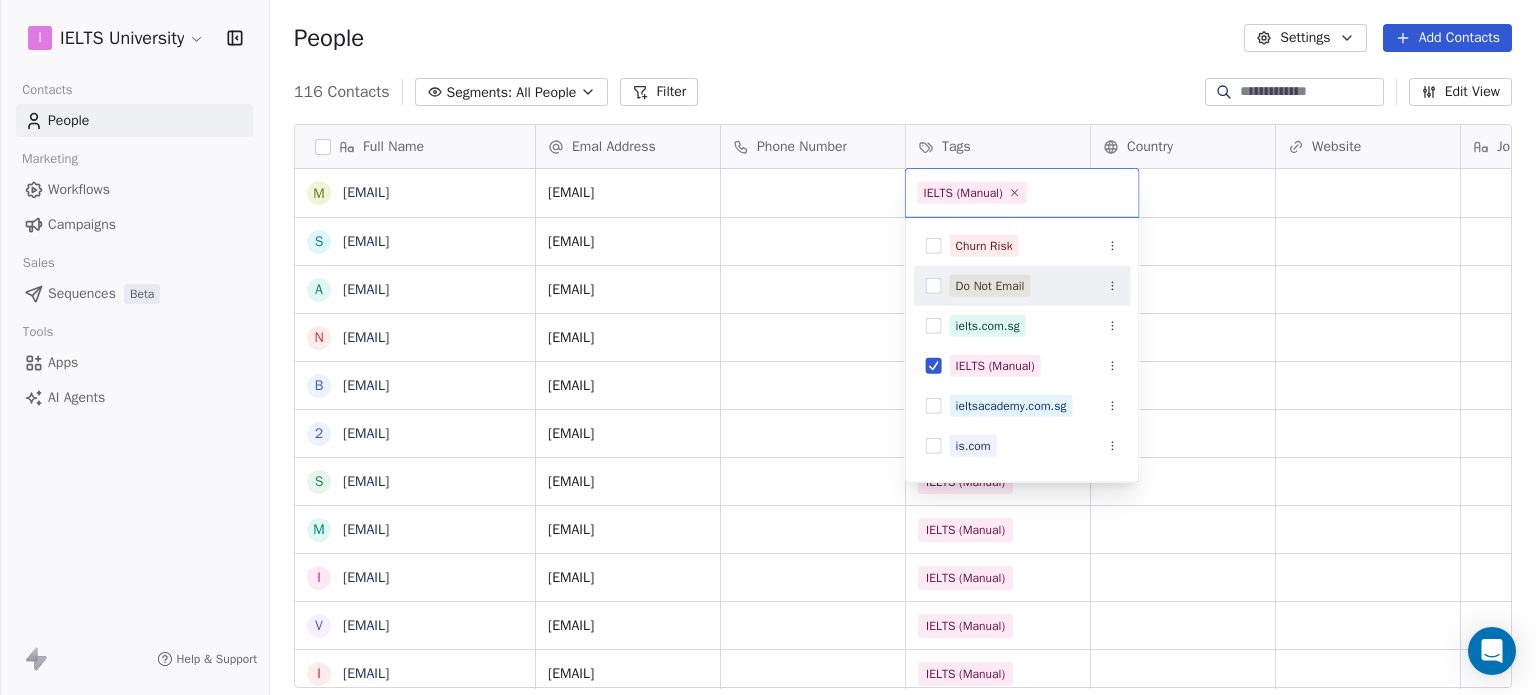 click on "I IELTS University Contacts People Marketing Workflows Campaigns Sales Sequences Beta Tools Apps AI Agents Help & Support People Settings Add Contacts 116 Contacts Segments: All People Filter Edit View Tag Add to Sequence Export Full Name m [EMAIL] s [EMAIL] a [EMAIL] n [EMAIL] B [EMAIL] 2 [EMAIL] s [EMAIL] m [EMAIL] i [EMAIL] v [EMAIL] i [EMAIL] m [EMAIL] k [EMAIL] l [EMAIL] j [EMAIL] f [EMAIL] m [EMAIL] J [EMAIL] S [EMAIL] s [EMAIL] n [EMAIL] S [EMAIL] v [EMAIL] p [EMAIL] m [EMAIL] m [EMAIL] d [EMAIL] s [EMAIL] e [EMAIL] m [EMAIL] d Tags" at bounding box center (768, 347) 